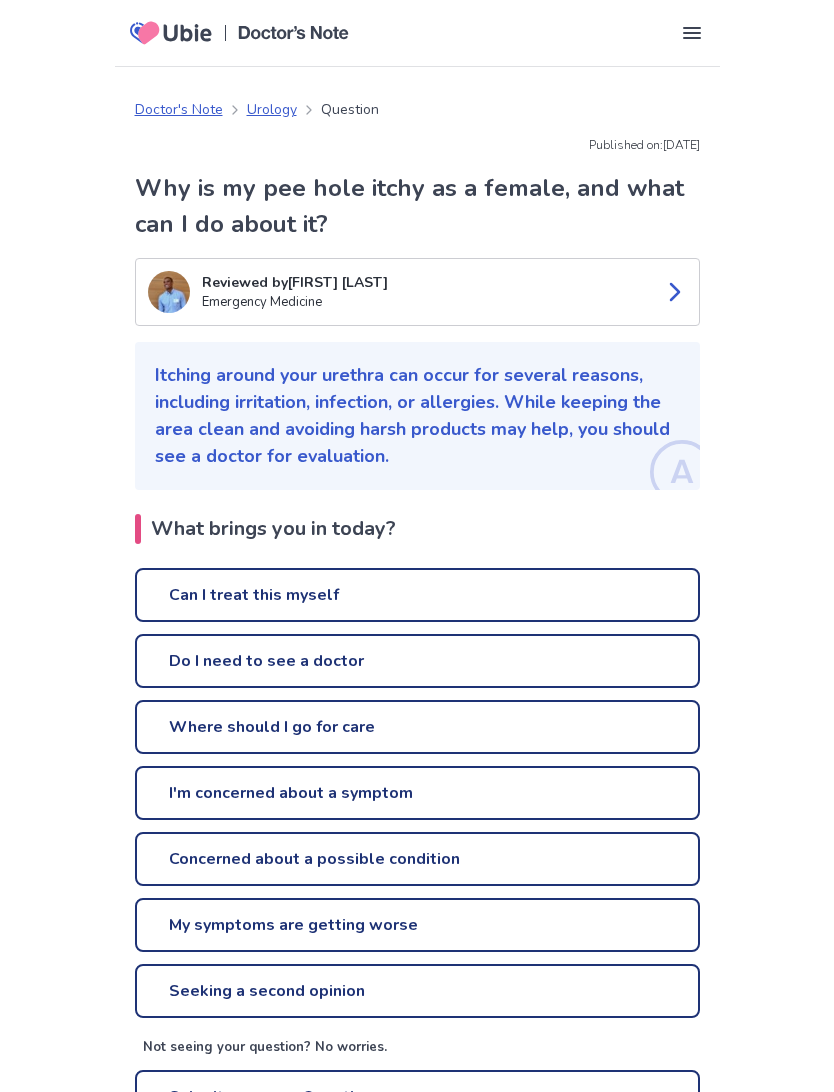 scroll, scrollTop: 0, scrollLeft: 0, axis: both 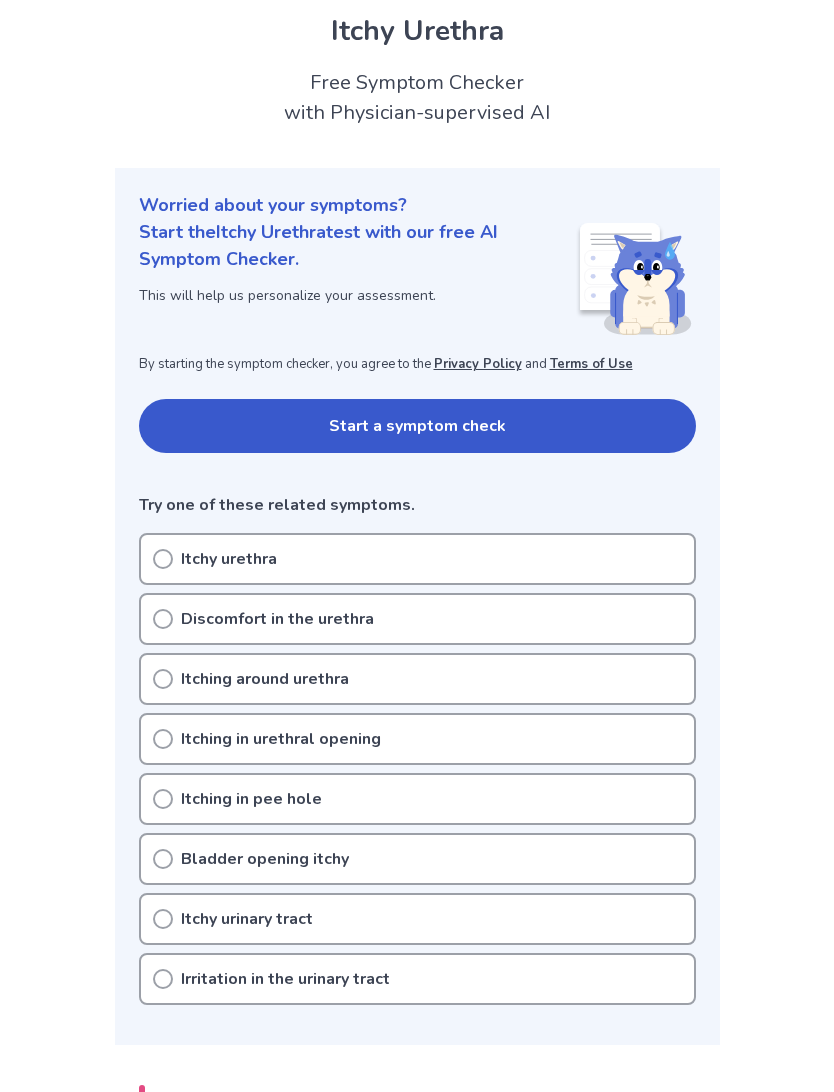 click on "Itchy urethra" at bounding box center (417, 559) 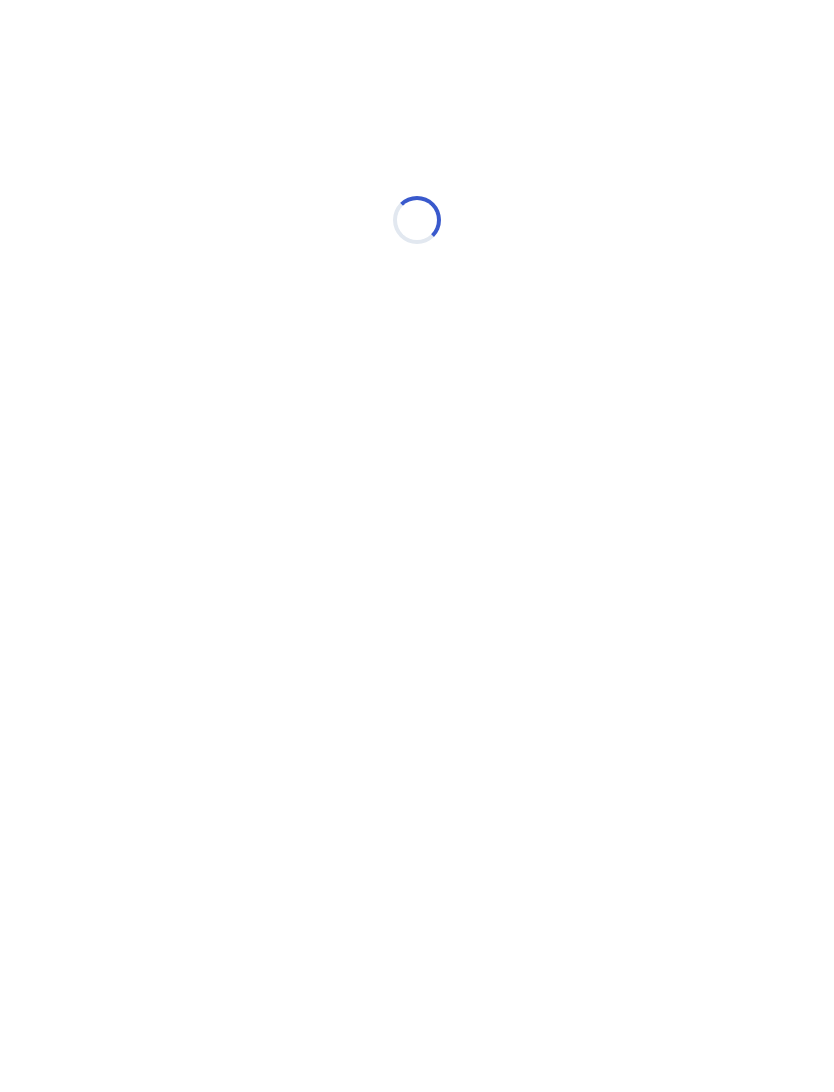 scroll, scrollTop: 0, scrollLeft: 0, axis: both 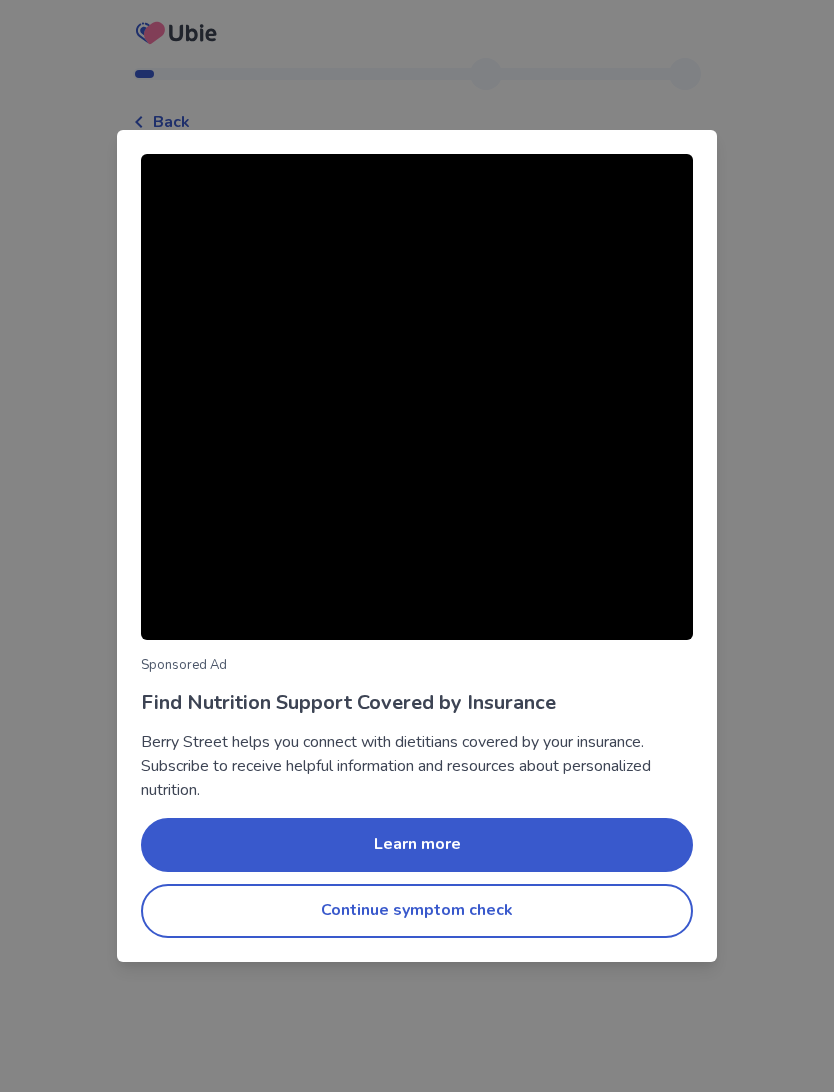 click on "Continue symptom check" at bounding box center [417, 911] 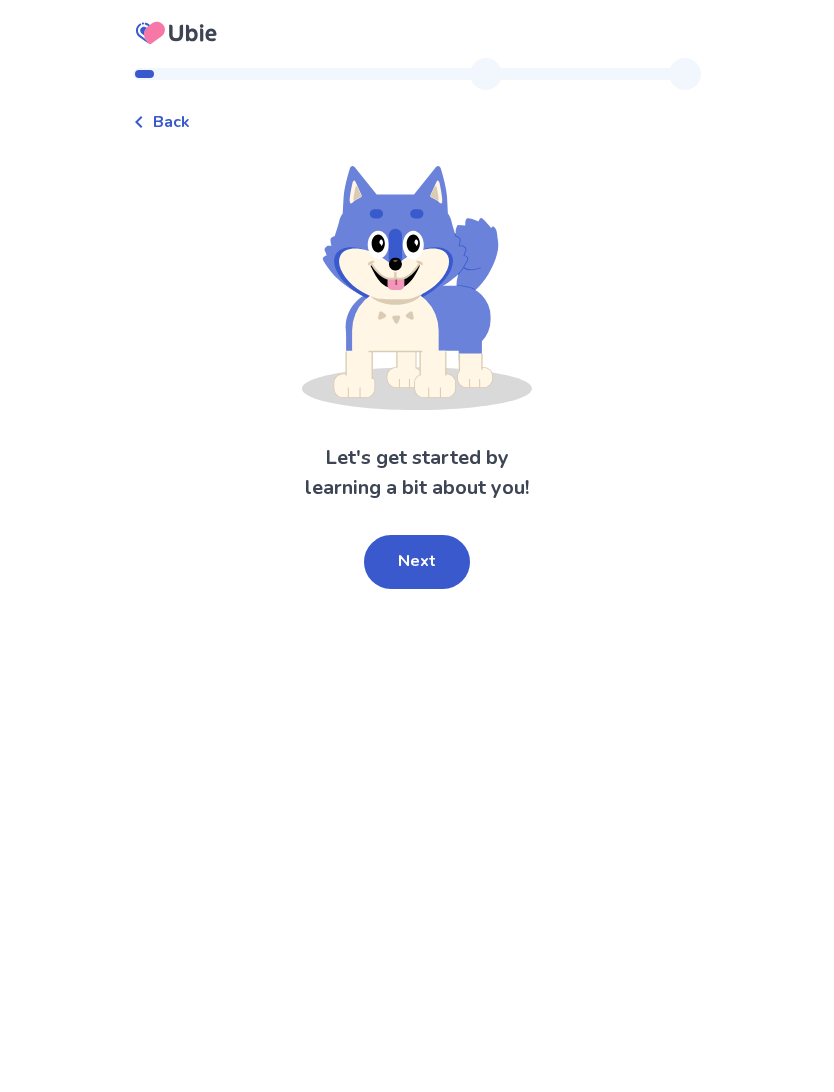 click on "Next" at bounding box center (417, 562) 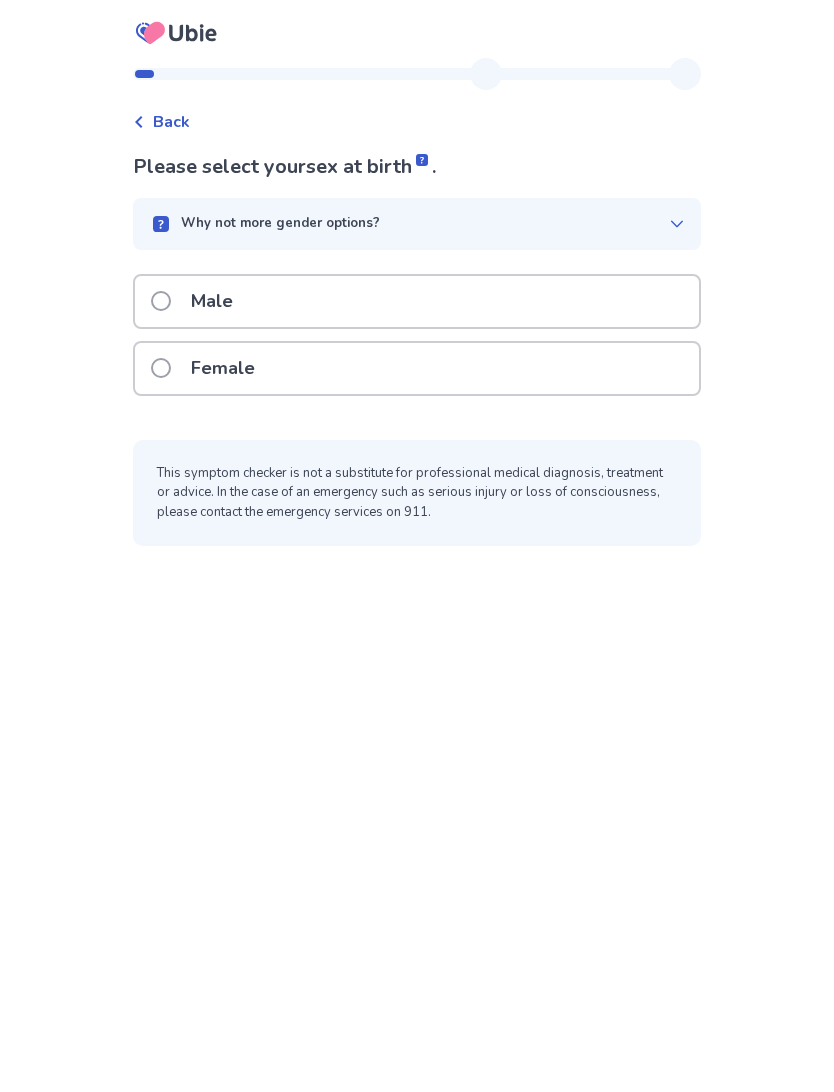 click at bounding box center (161, 368) 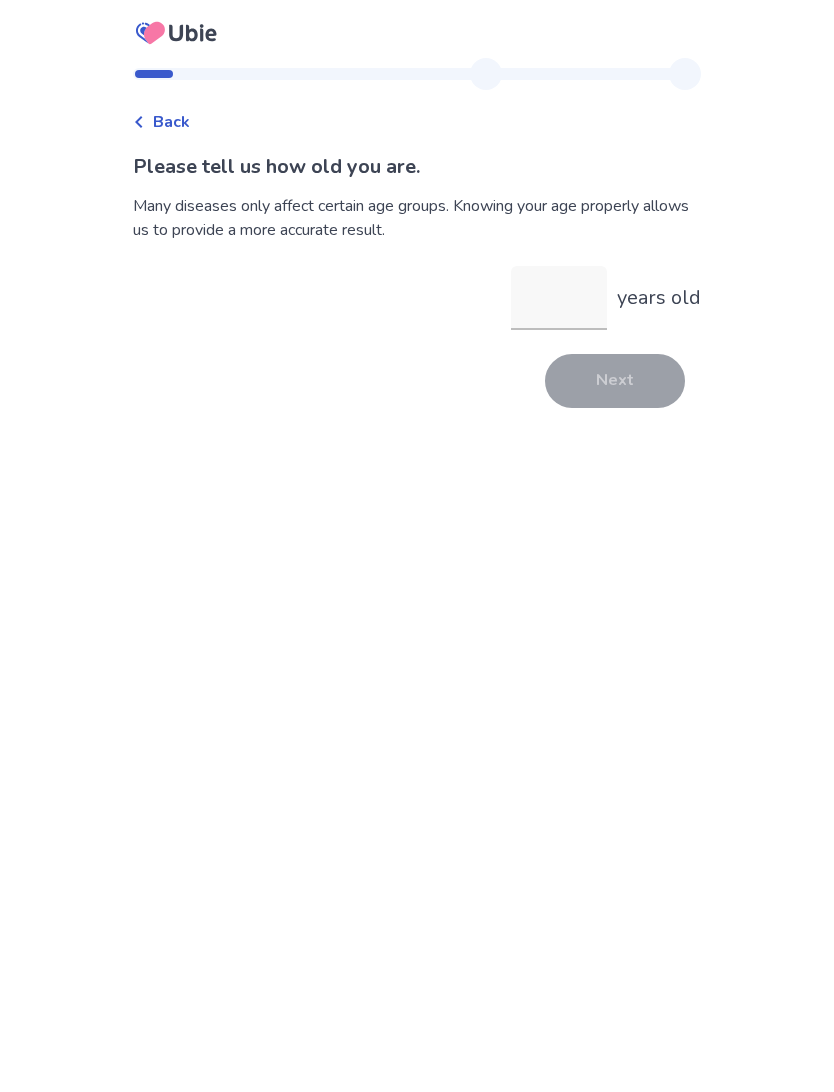 click on "years old" at bounding box center [559, 298] 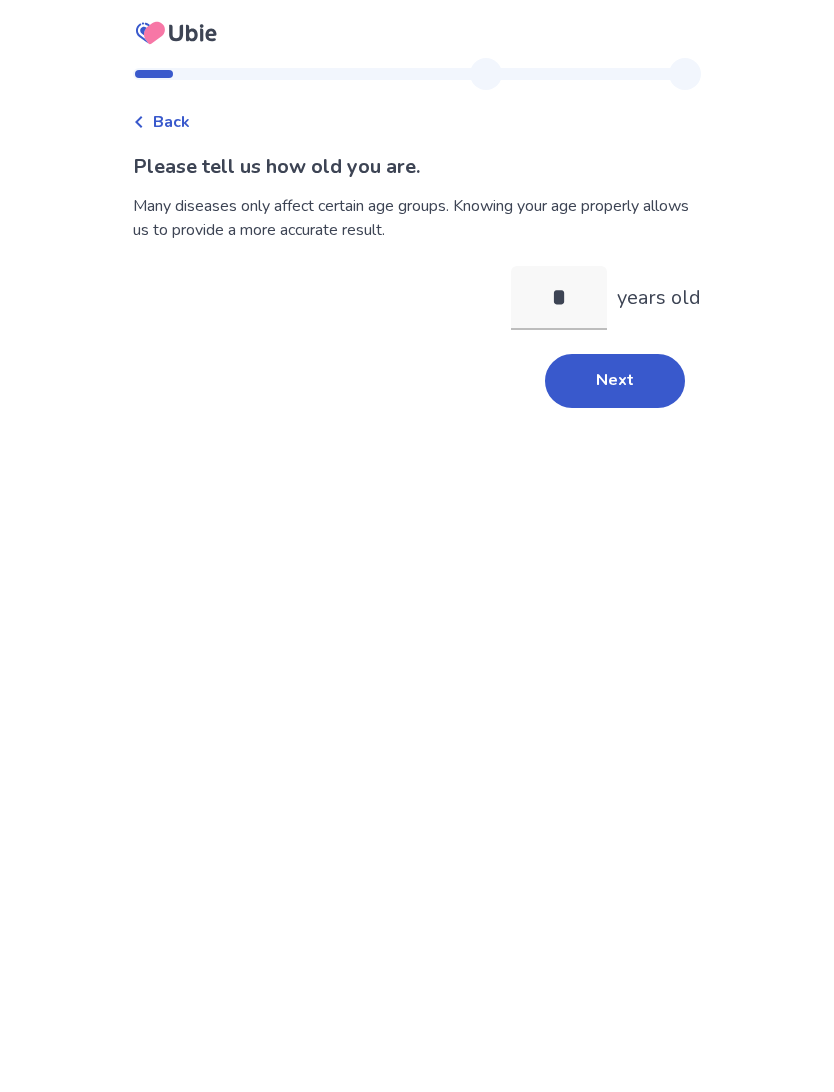 type on "**" 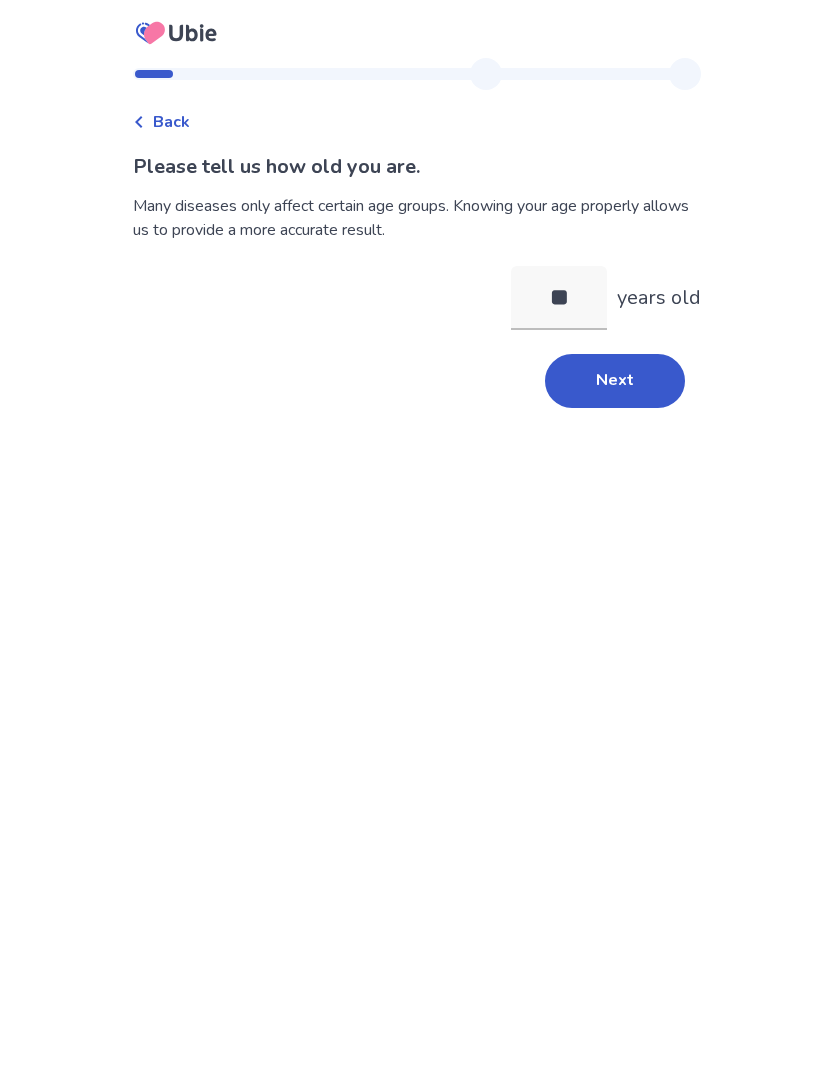 click on "Next" at bounding box center [615, 381] 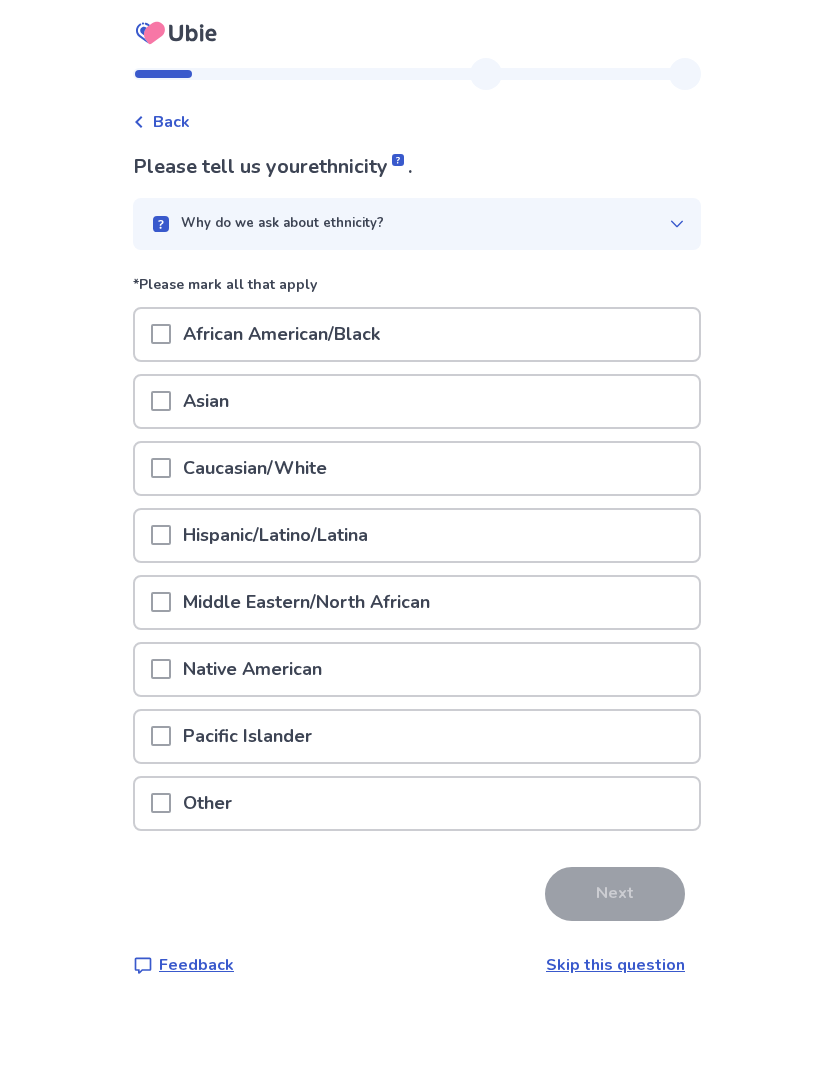 click at bounding box center (161, 468) 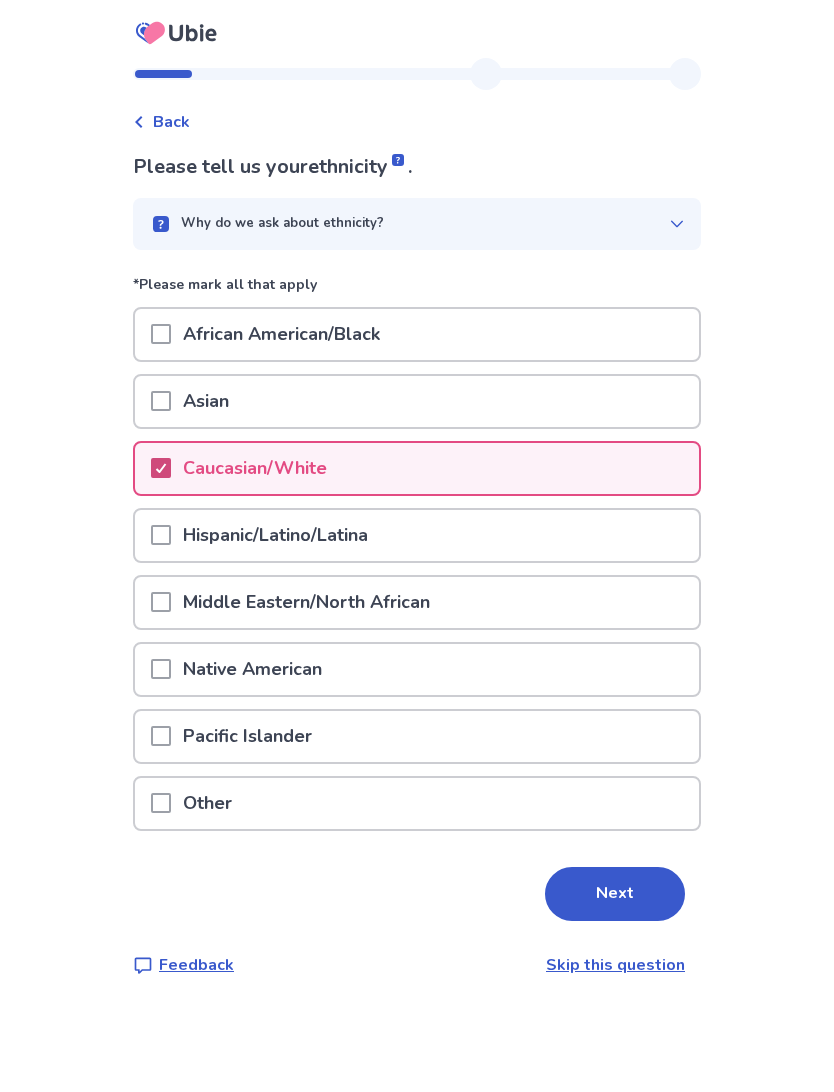 click on "Next" at bounding box center (615, 894) 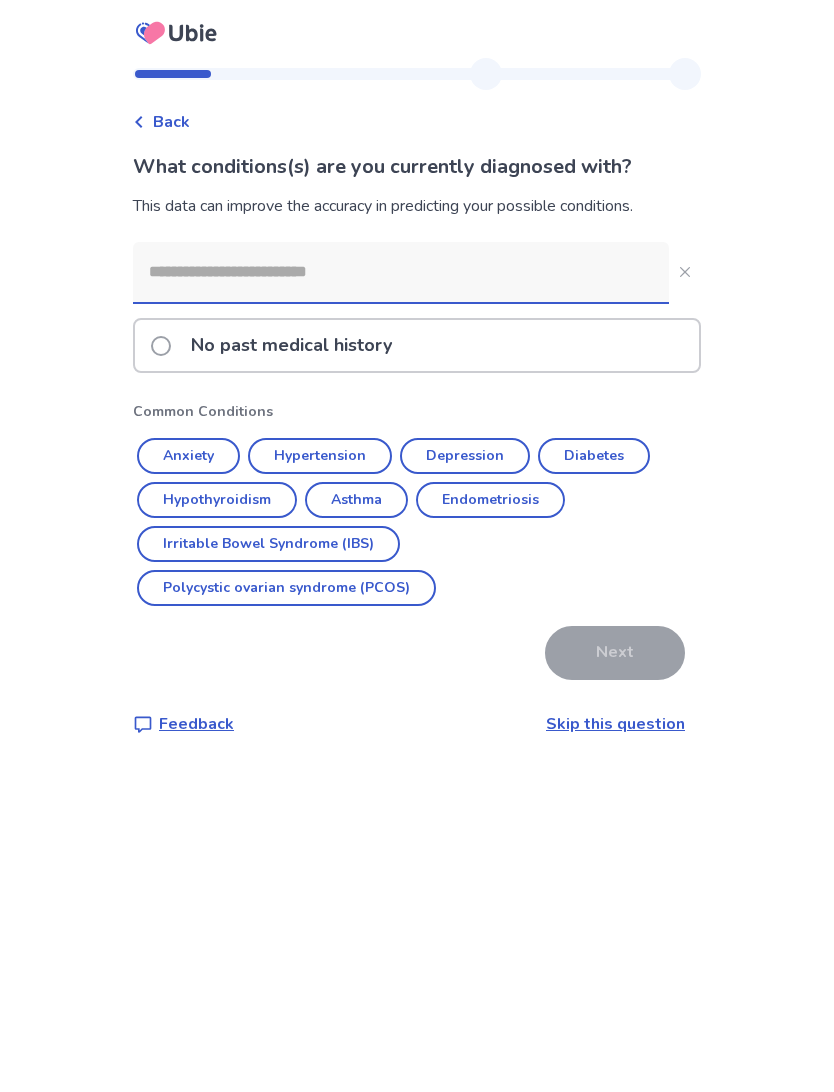 click at bounding box center [161, 346] 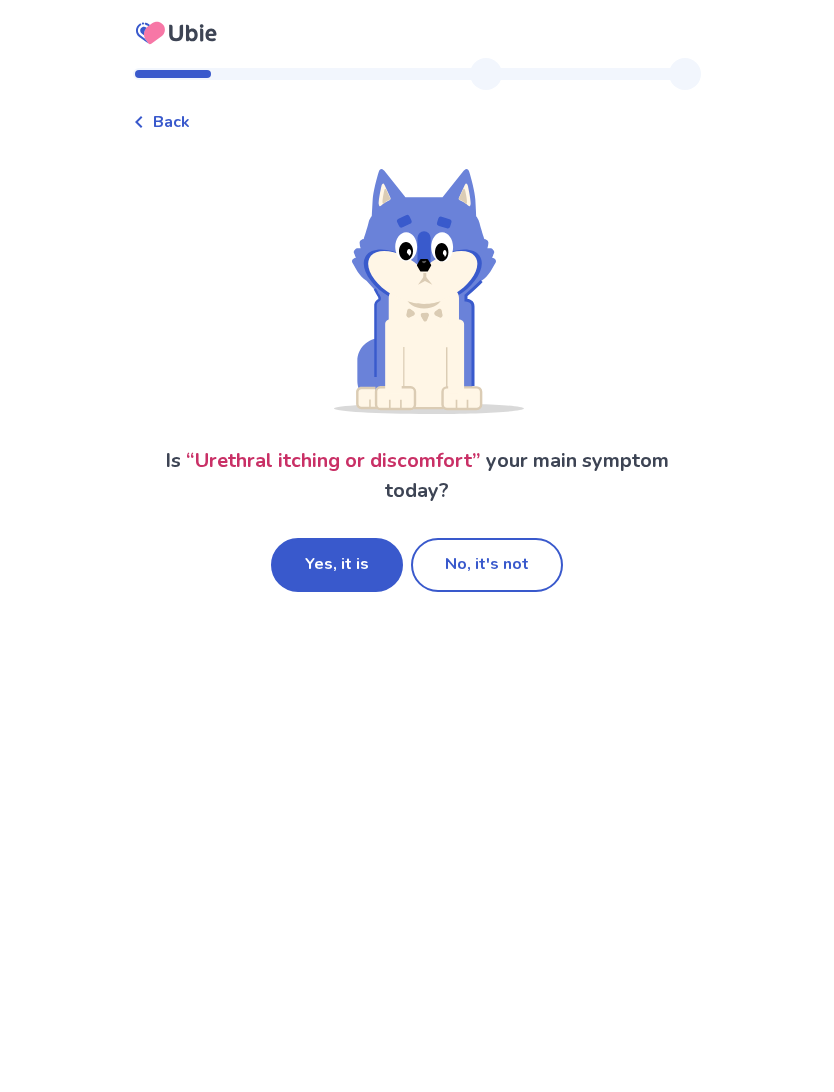 click on "Yes, it is" at bounding box center [337, 565] 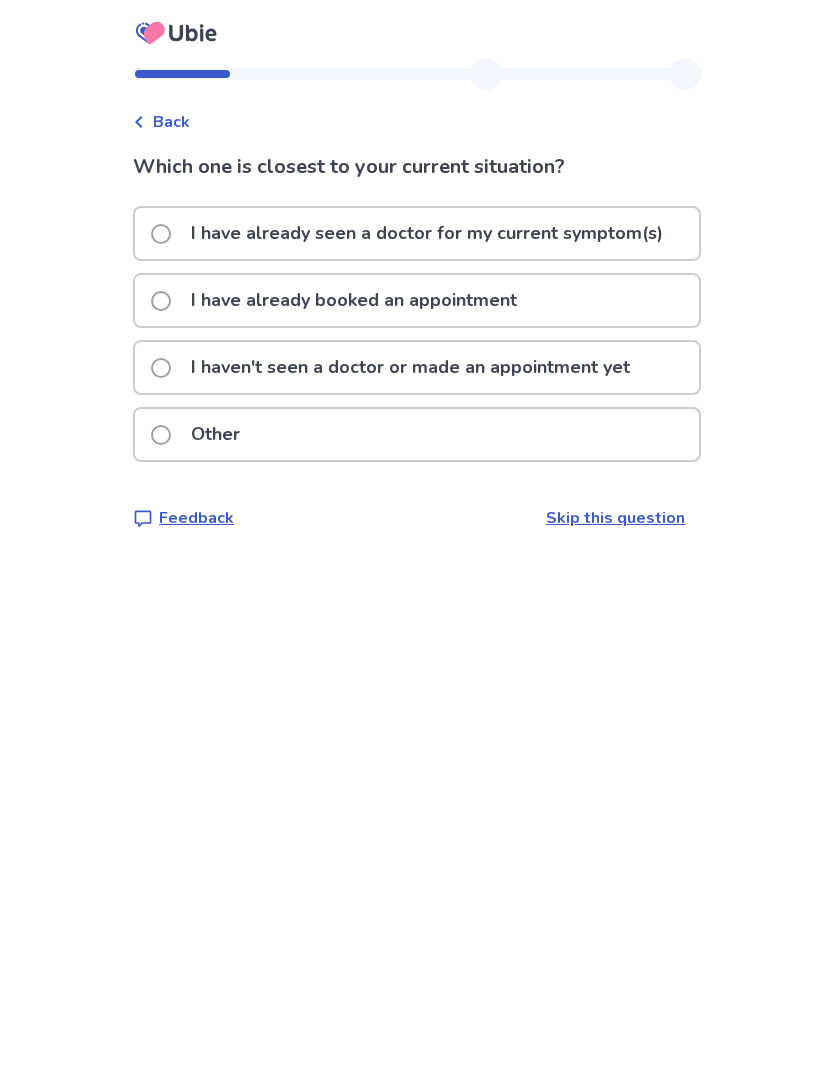 click at bounding box center (161, 368) 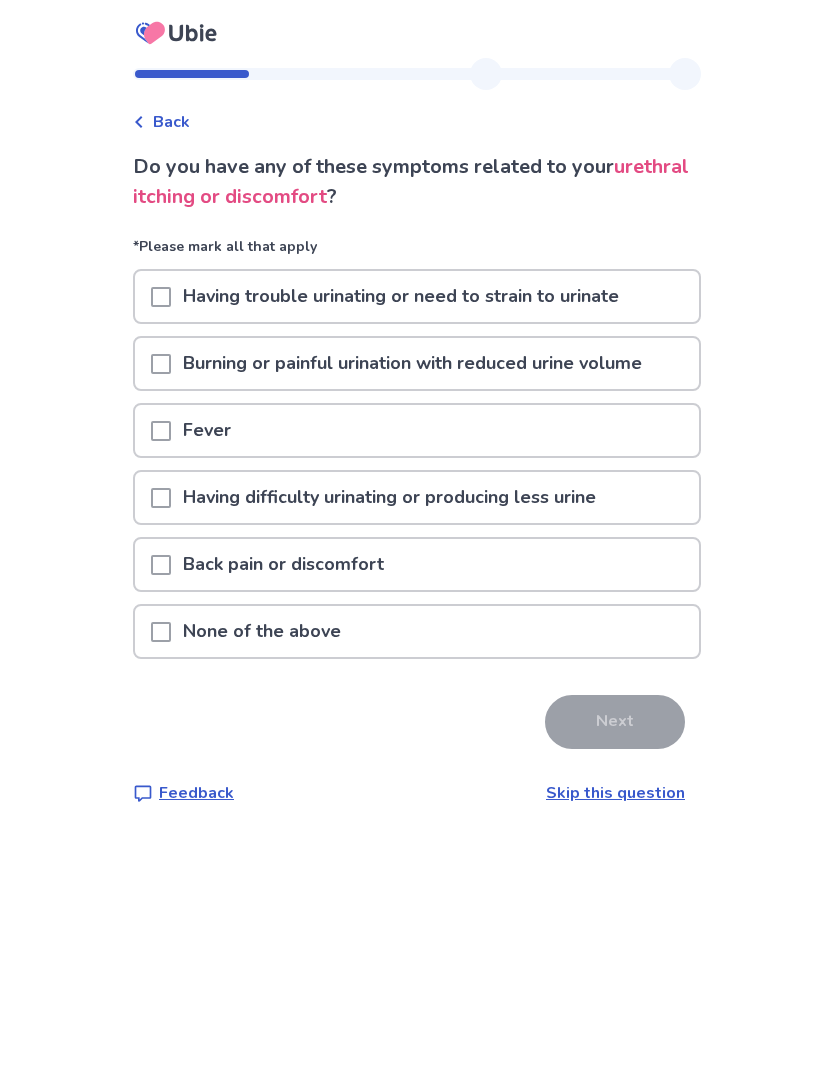 click at bounding box center [161, 631] 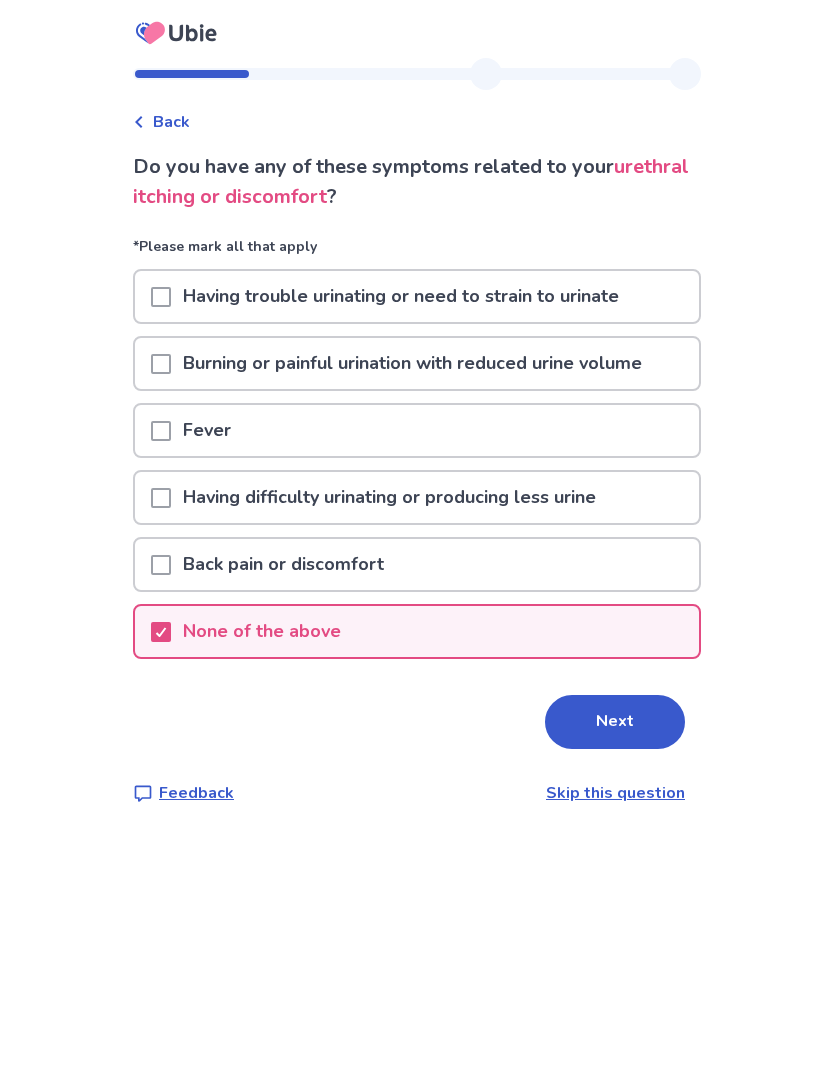 click on "Next" at bounding box center (615, 722) 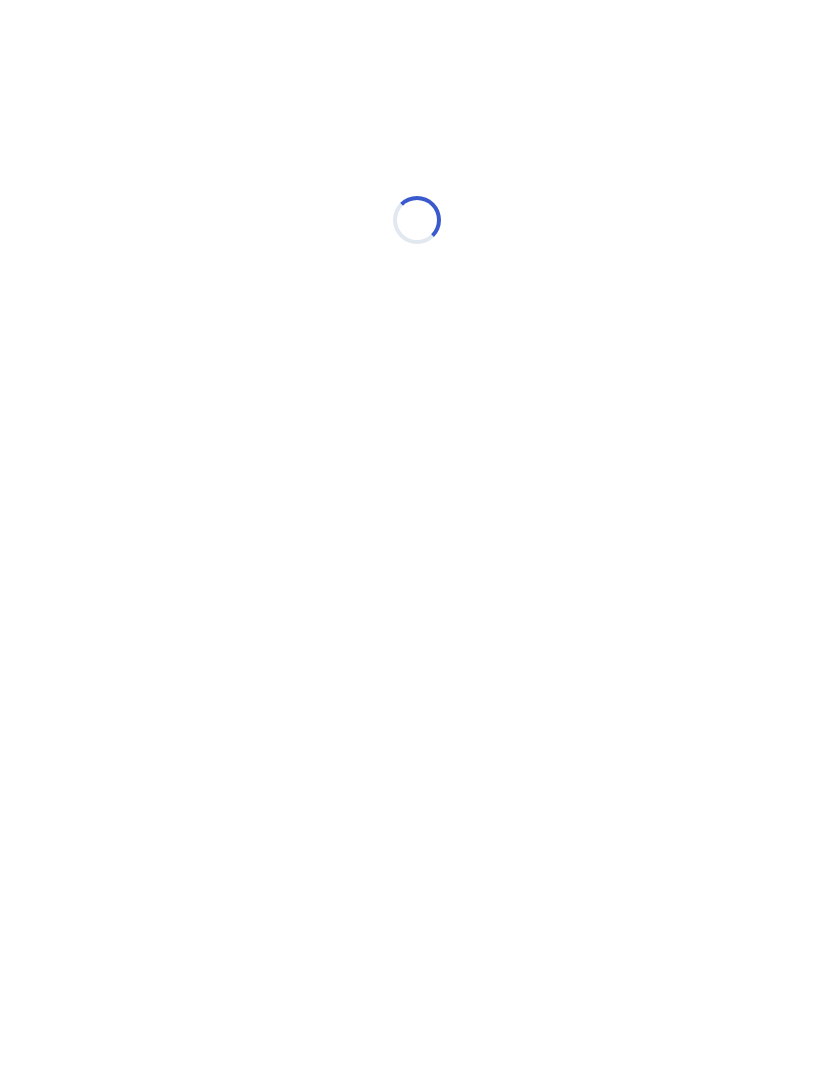 select on "*" 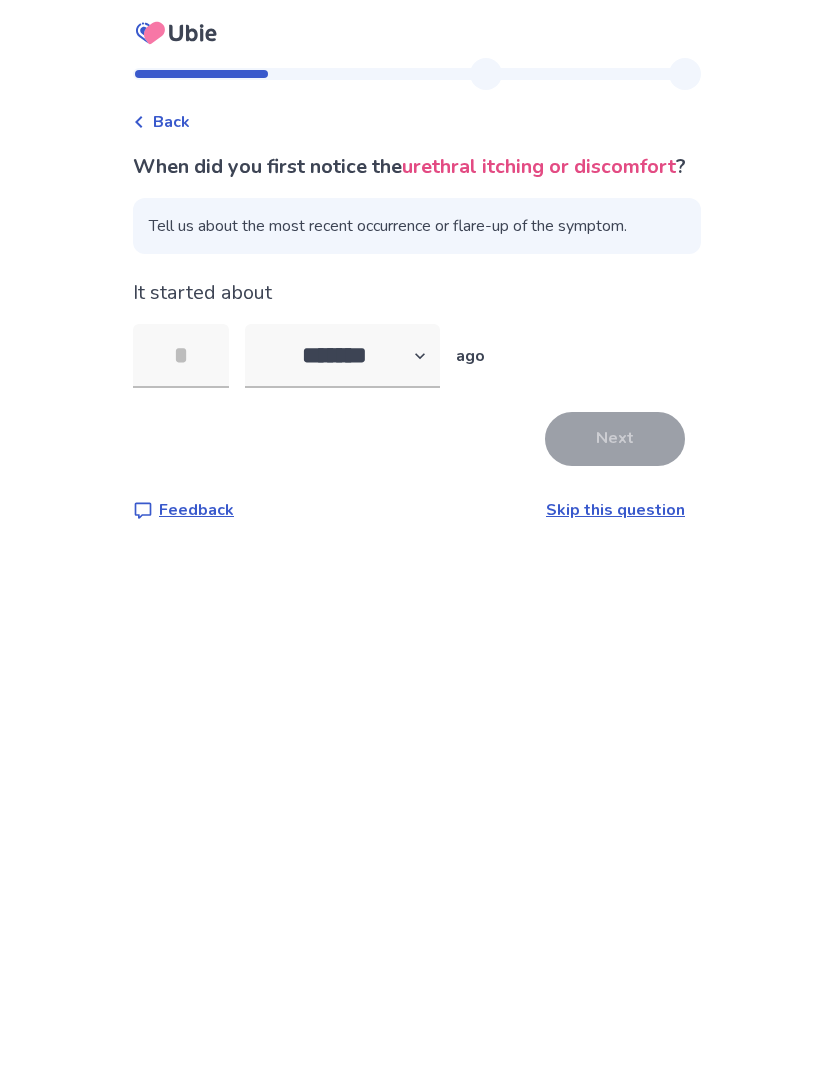 click at bounding box center [181, 356] 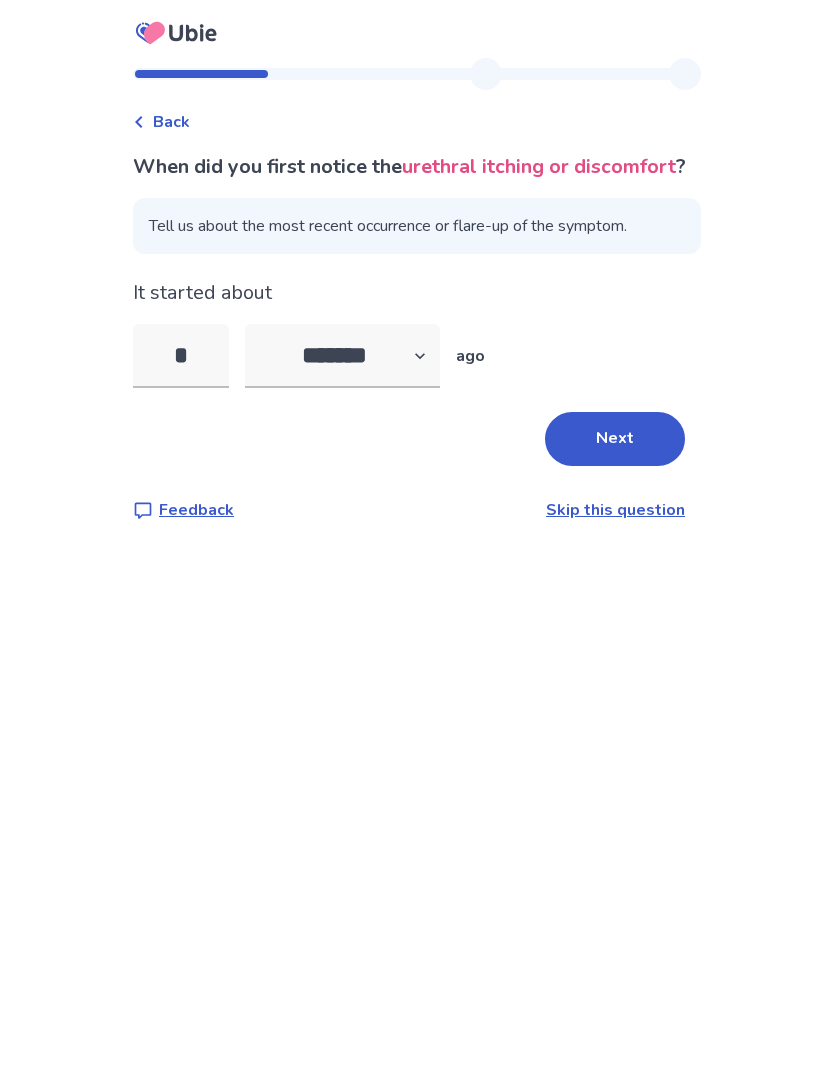 click on "Next" at bounding box center [615, 439] 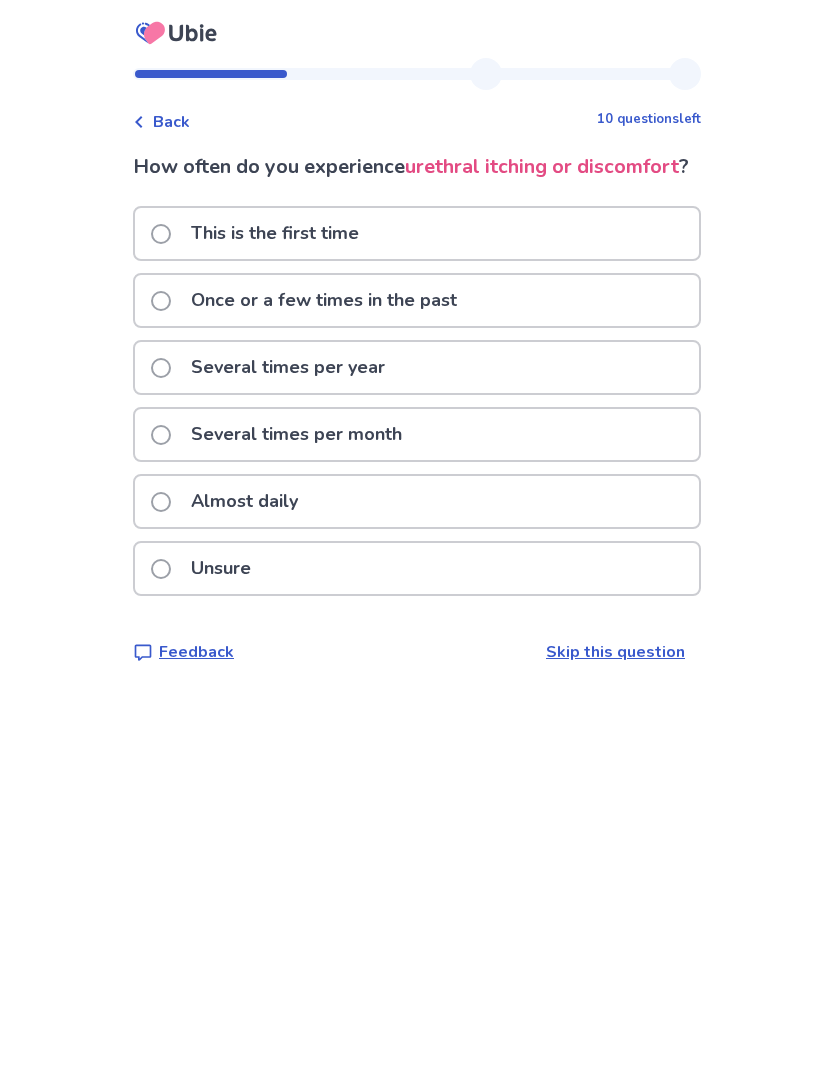 click on "This is the first time" at bounding box center (261, 233) 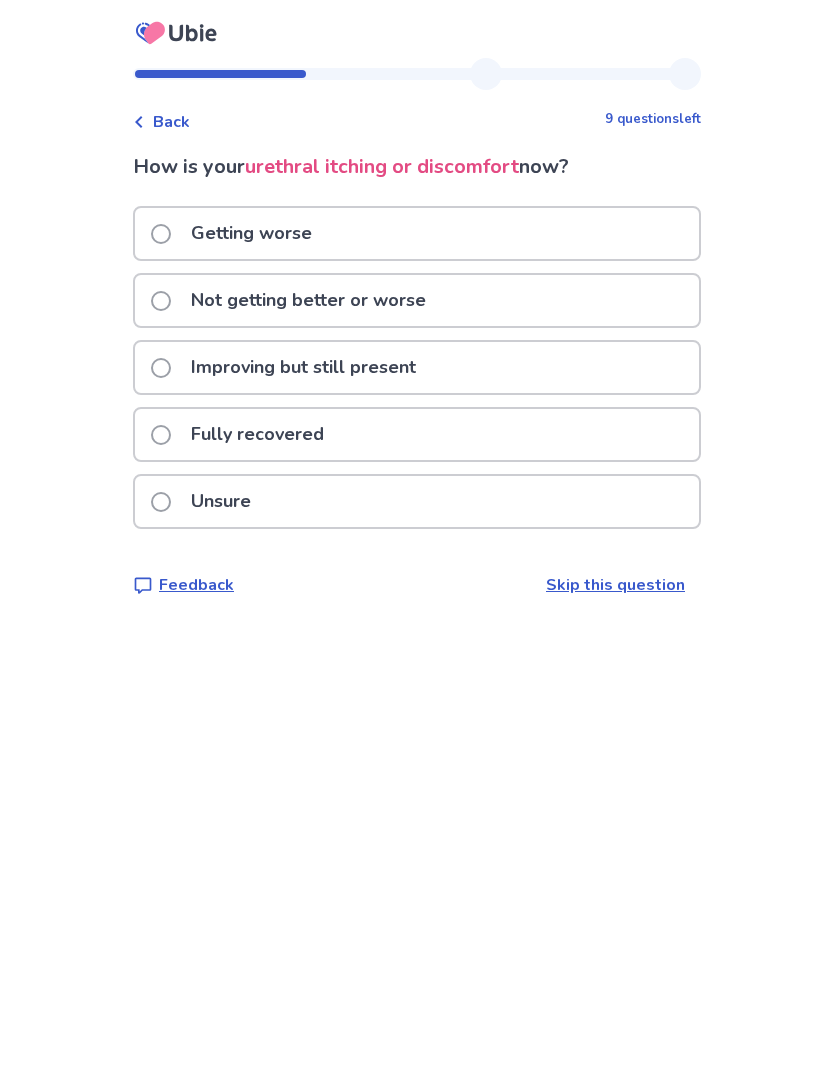click at bounding box center (161, 301) 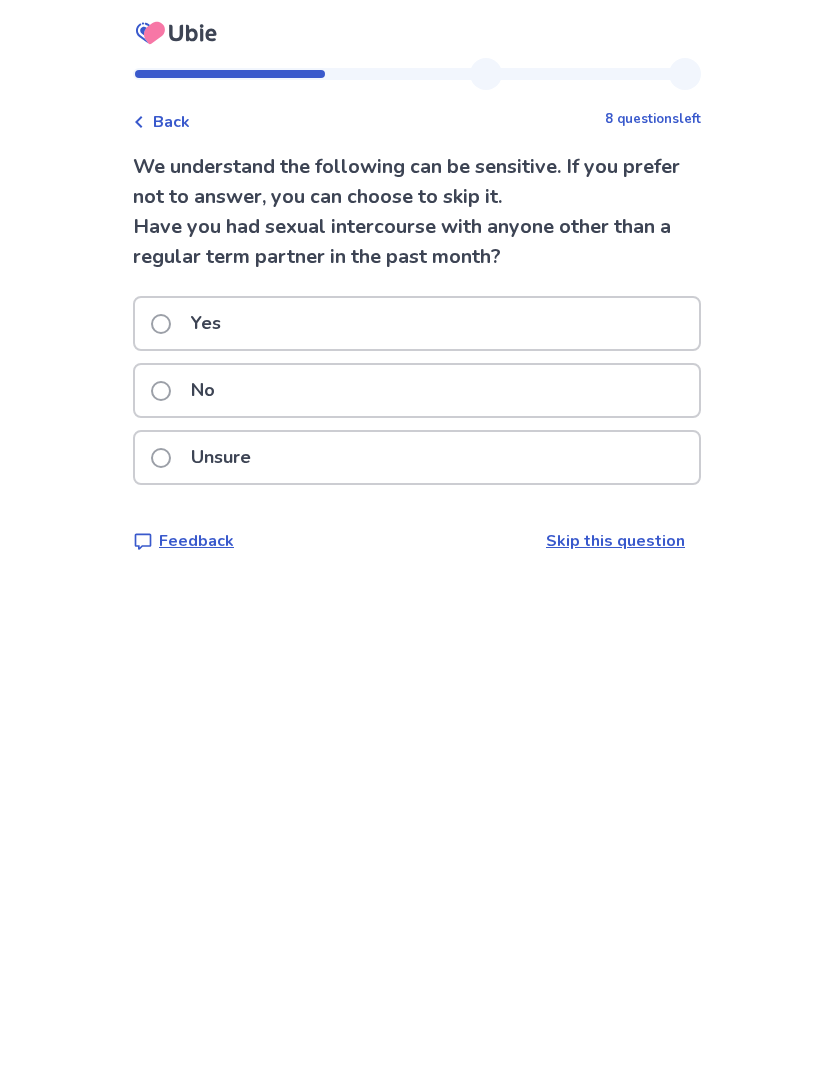 click at bounding box center (161, 391) 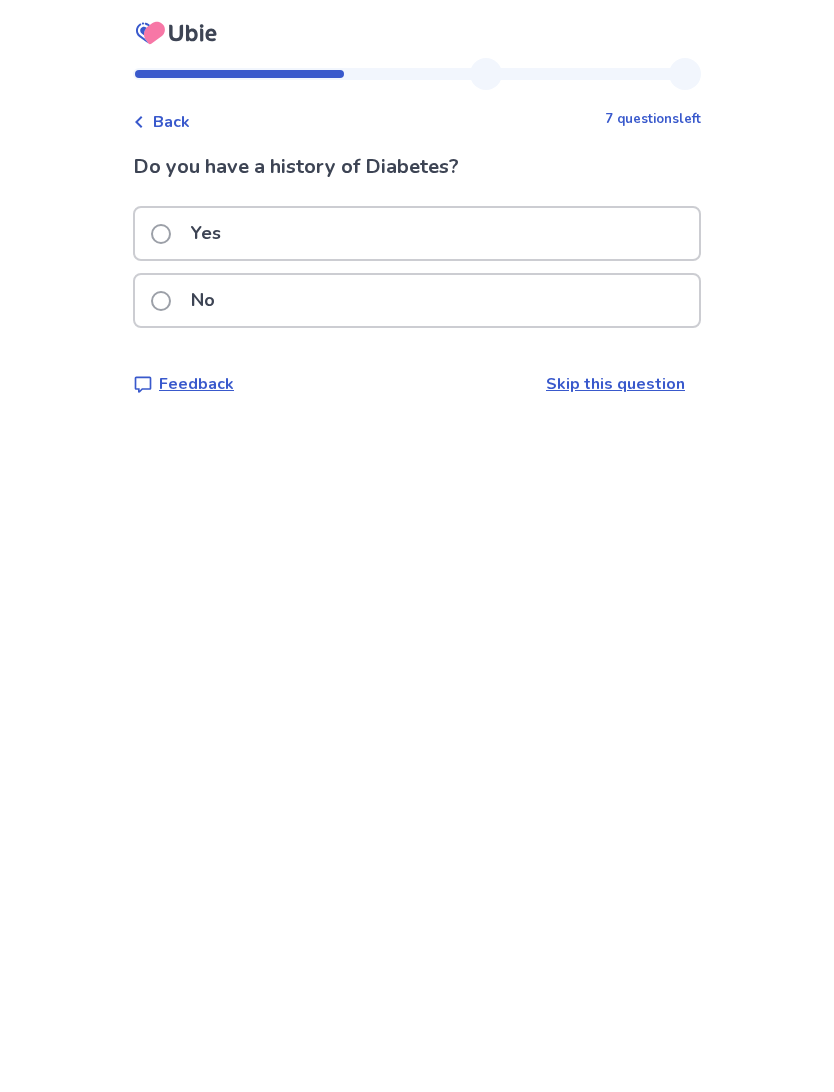 click on "No" at bounding box center [189, 300] 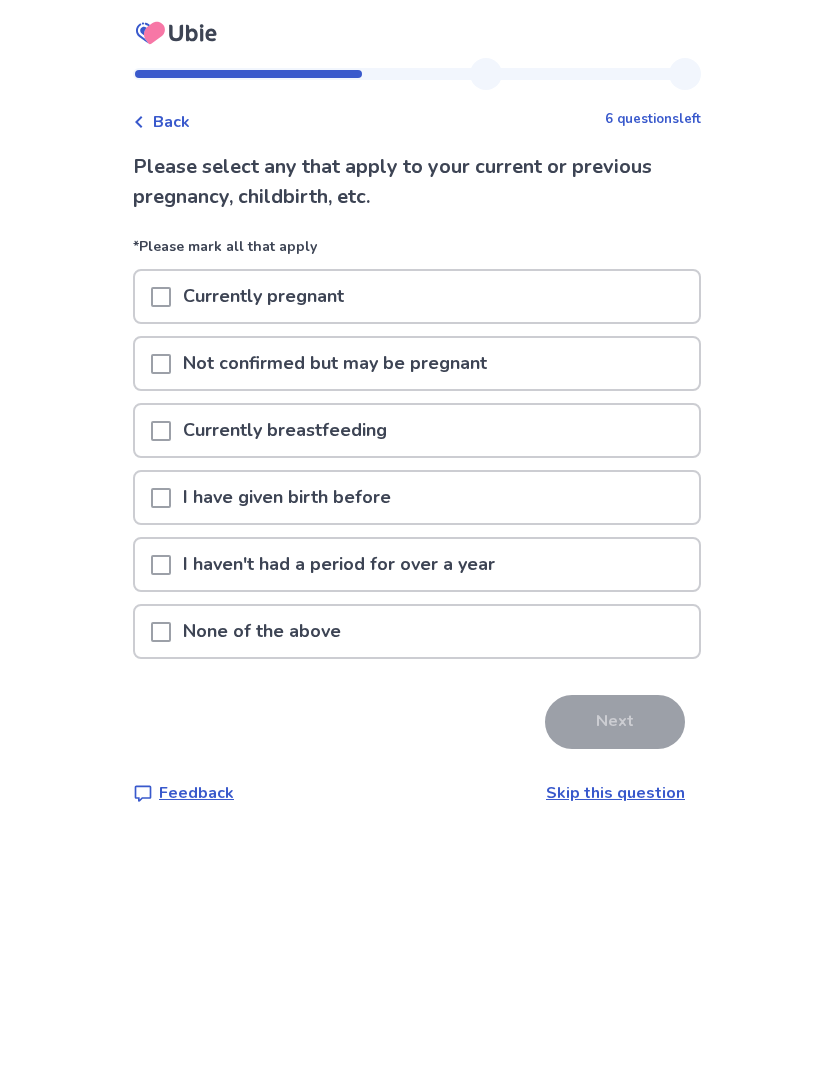 click at bounding box center (161, 565) 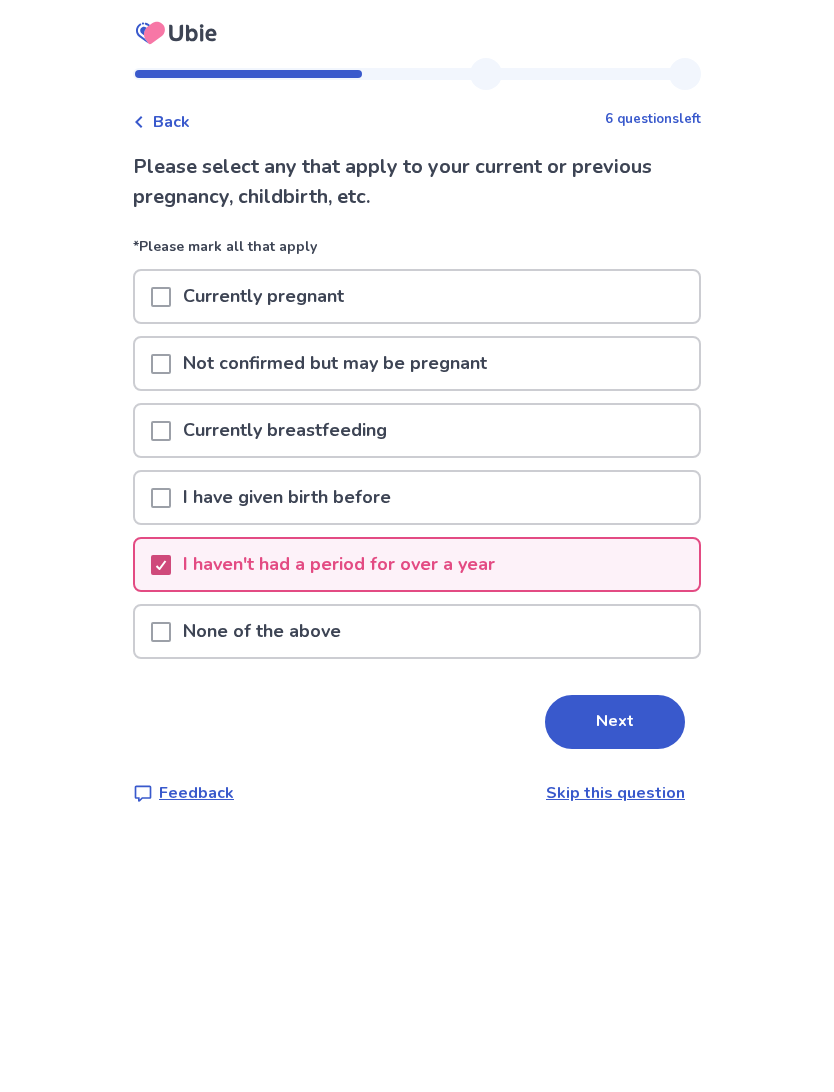 click on "Next" at bounding box center (615, 722) 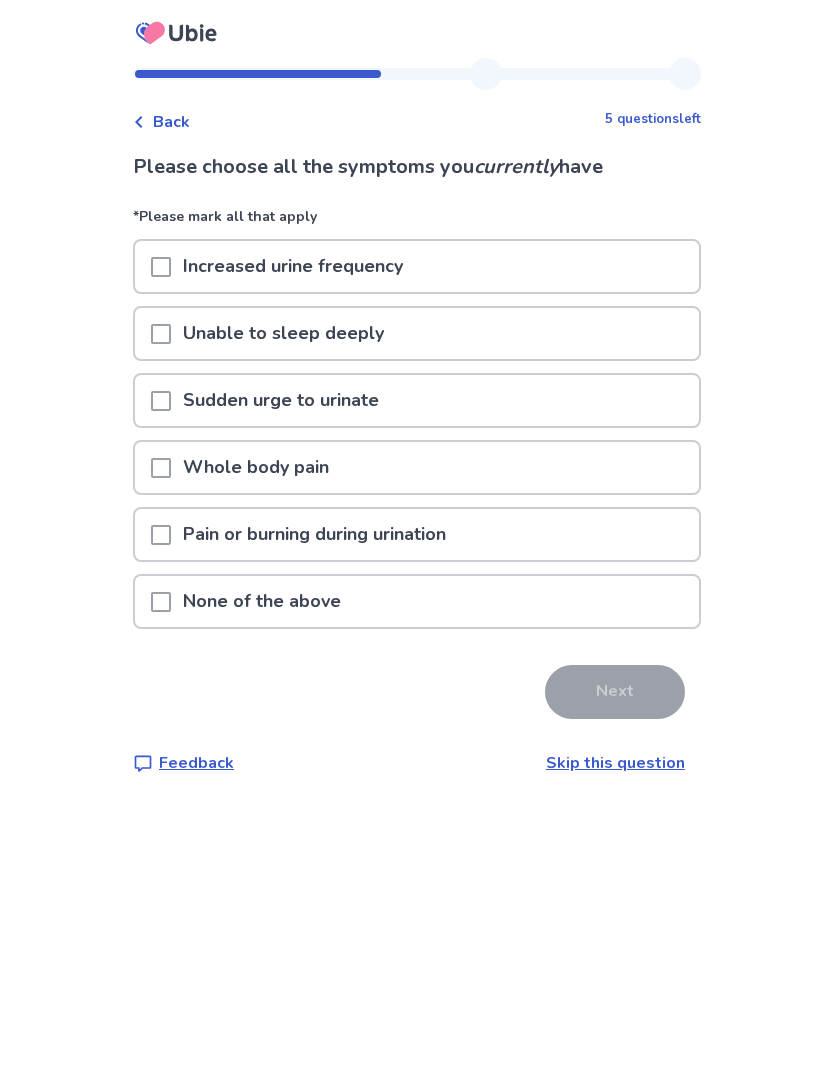 click at bounding box center (161, 602) 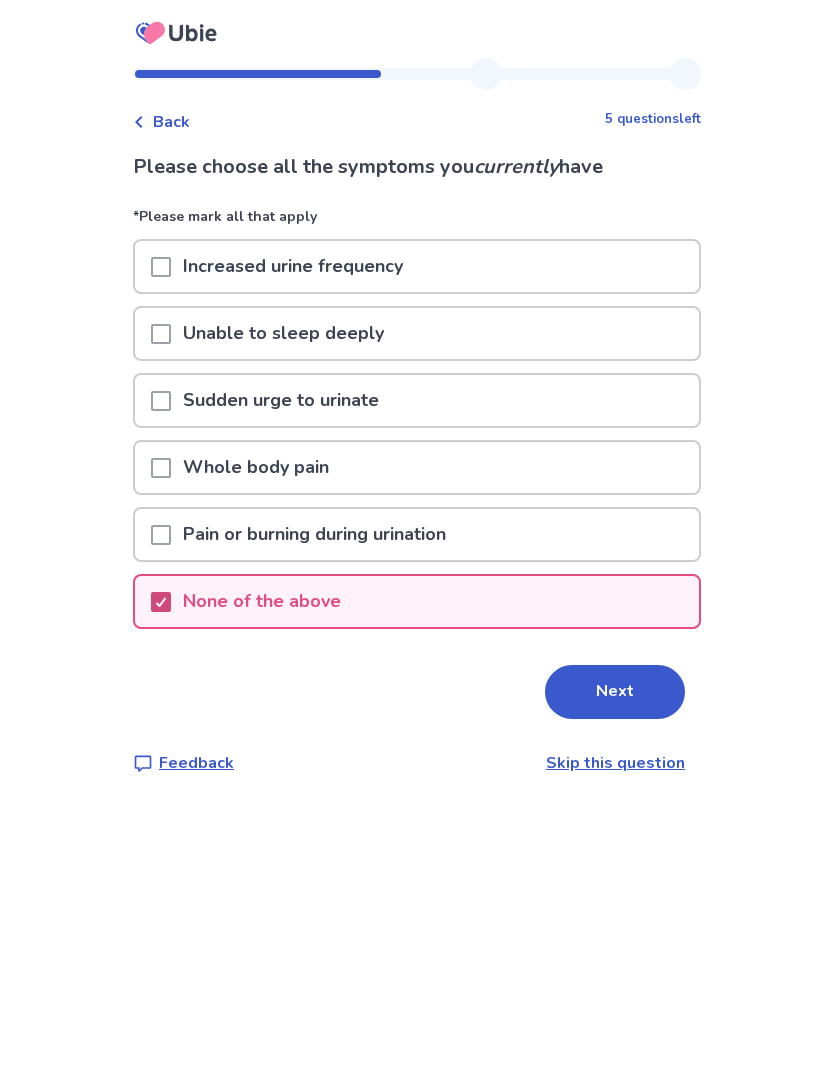 click on "Next" at bounding box center (615, 692) 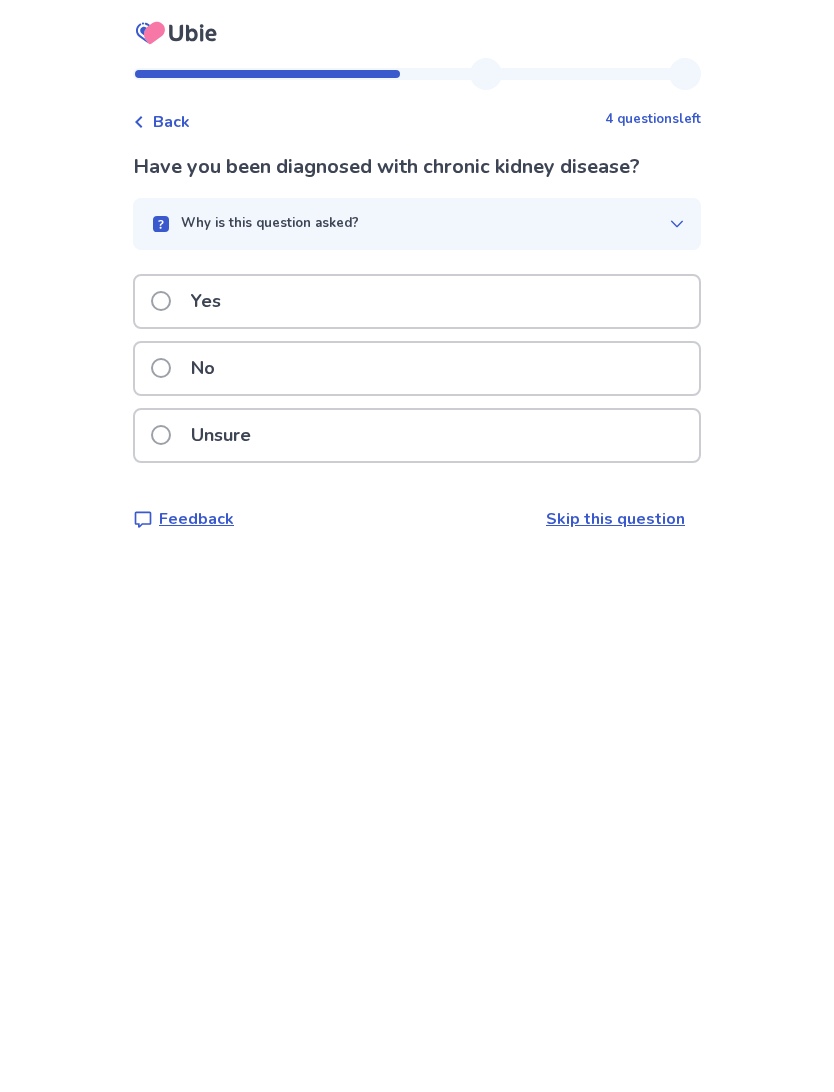 click on "No" at bounding box center [189, 368] 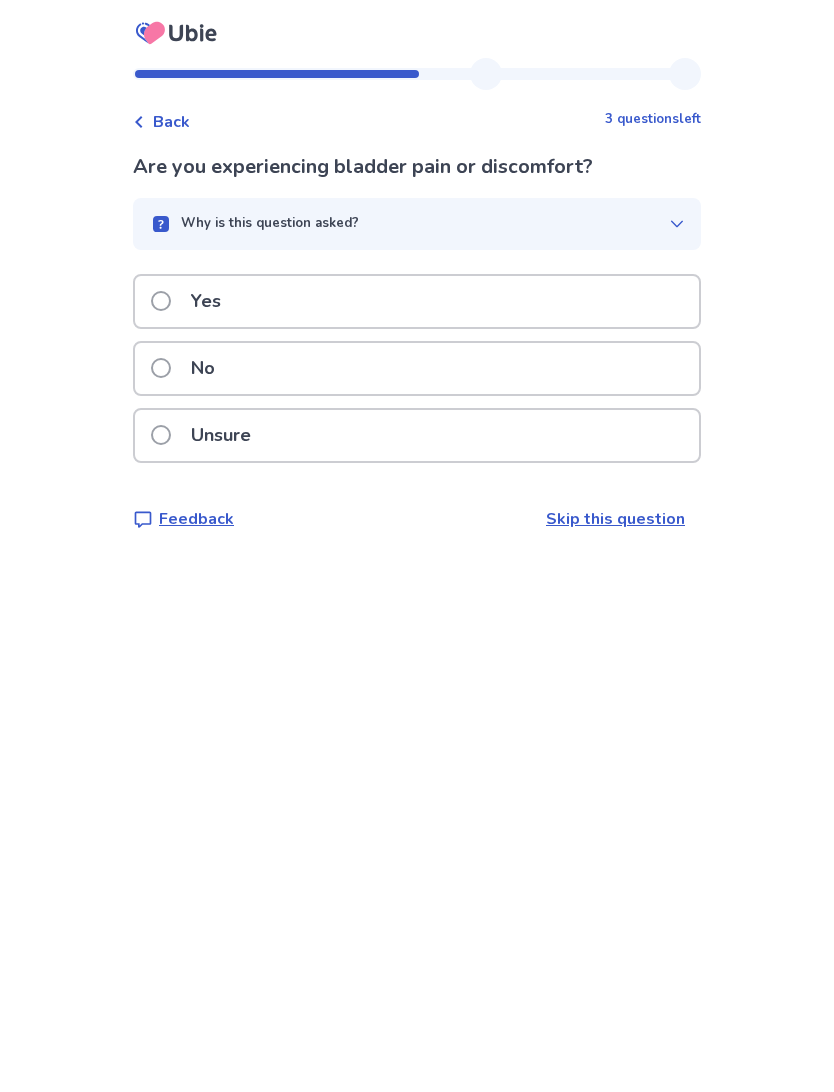 click on "No" at bounding box center (189, 368) 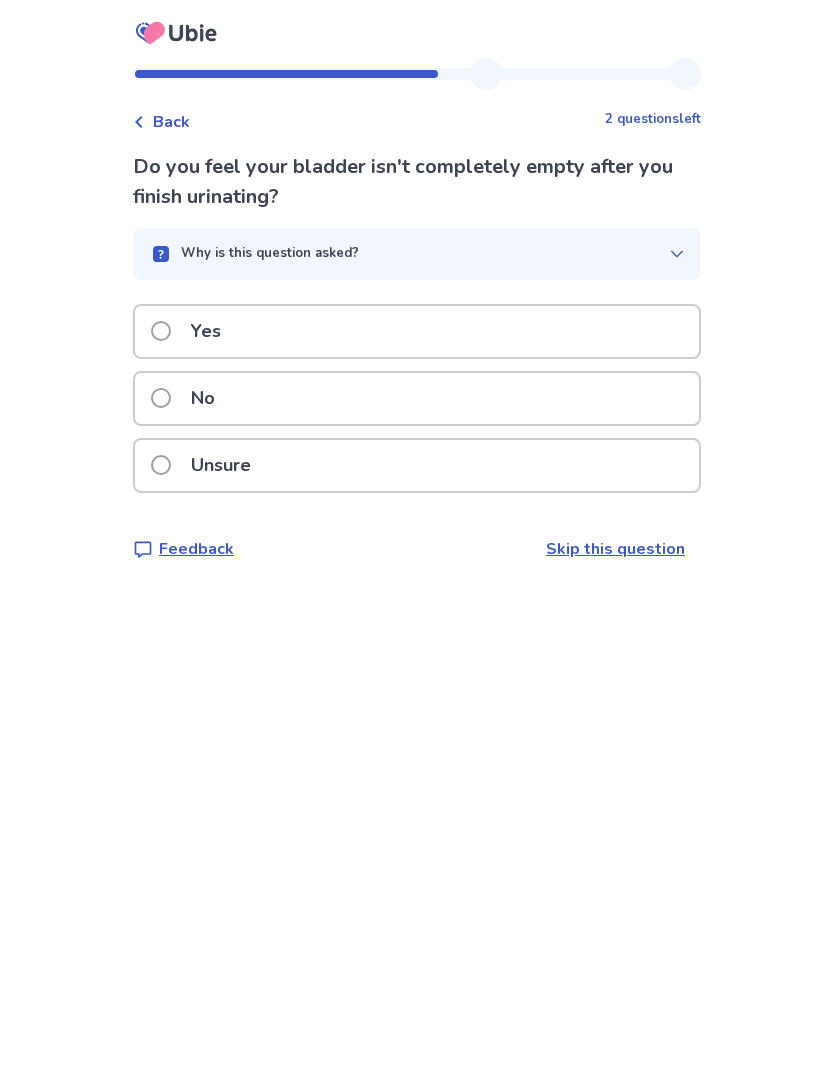 click at bounding box center (161, 398) 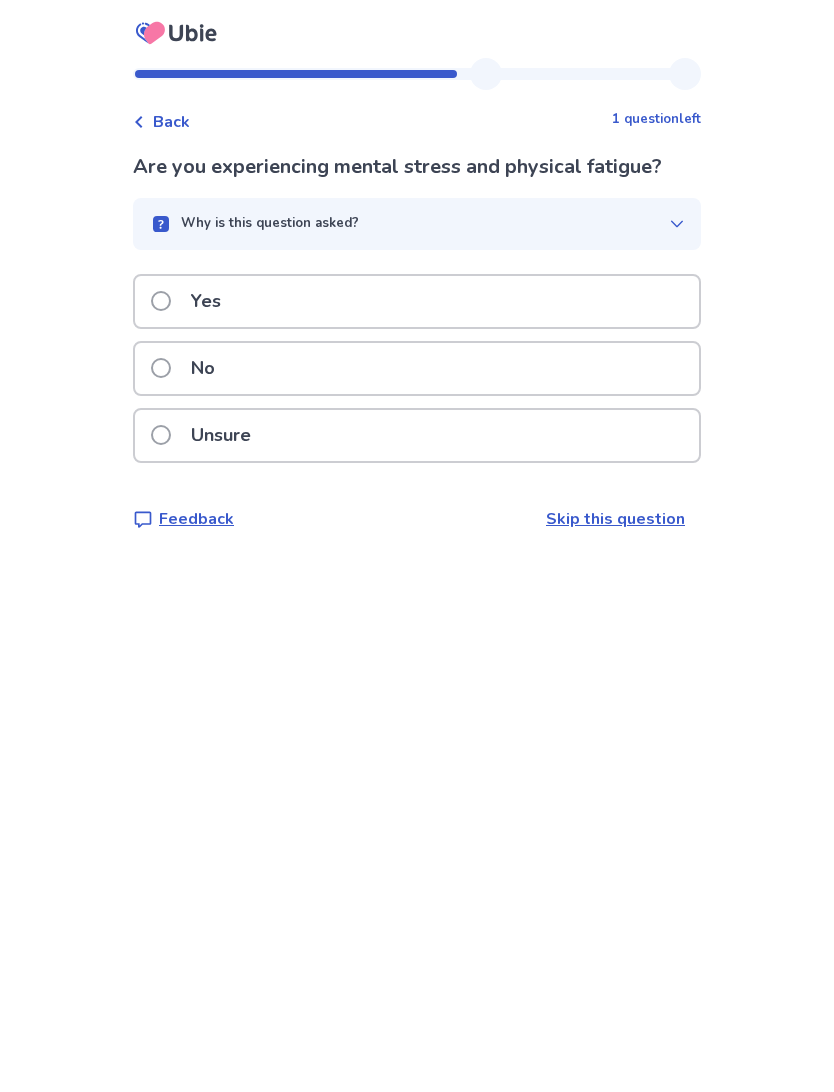 click at bounding box center [161, 368] 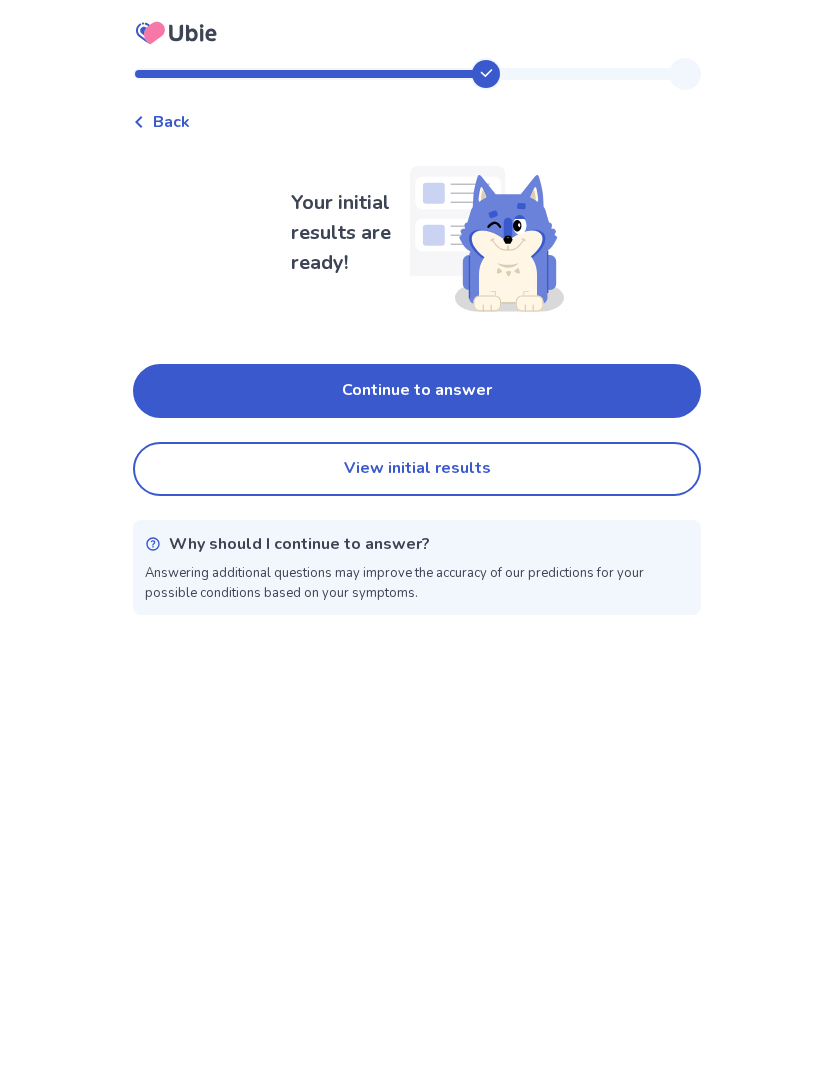 click on "View initial results" at bounding box center (417, 469) 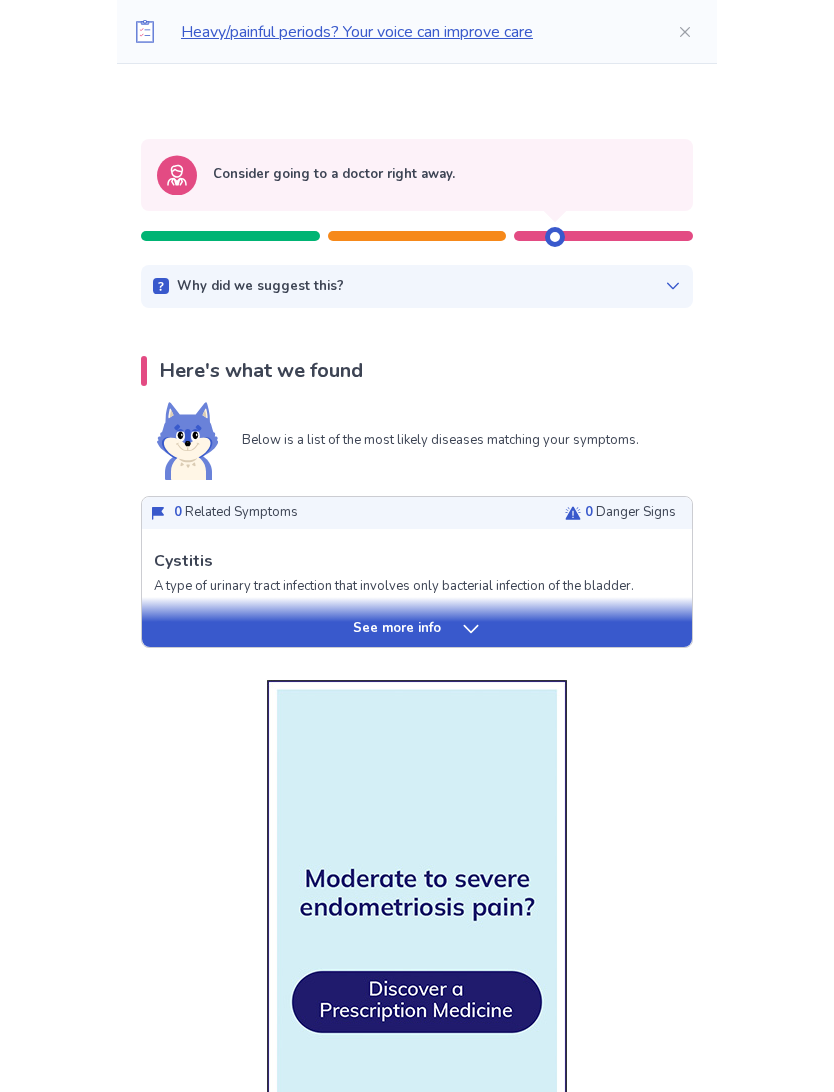 scroll, scrollTop: 242, scrollLeft: 0, axis: vertical 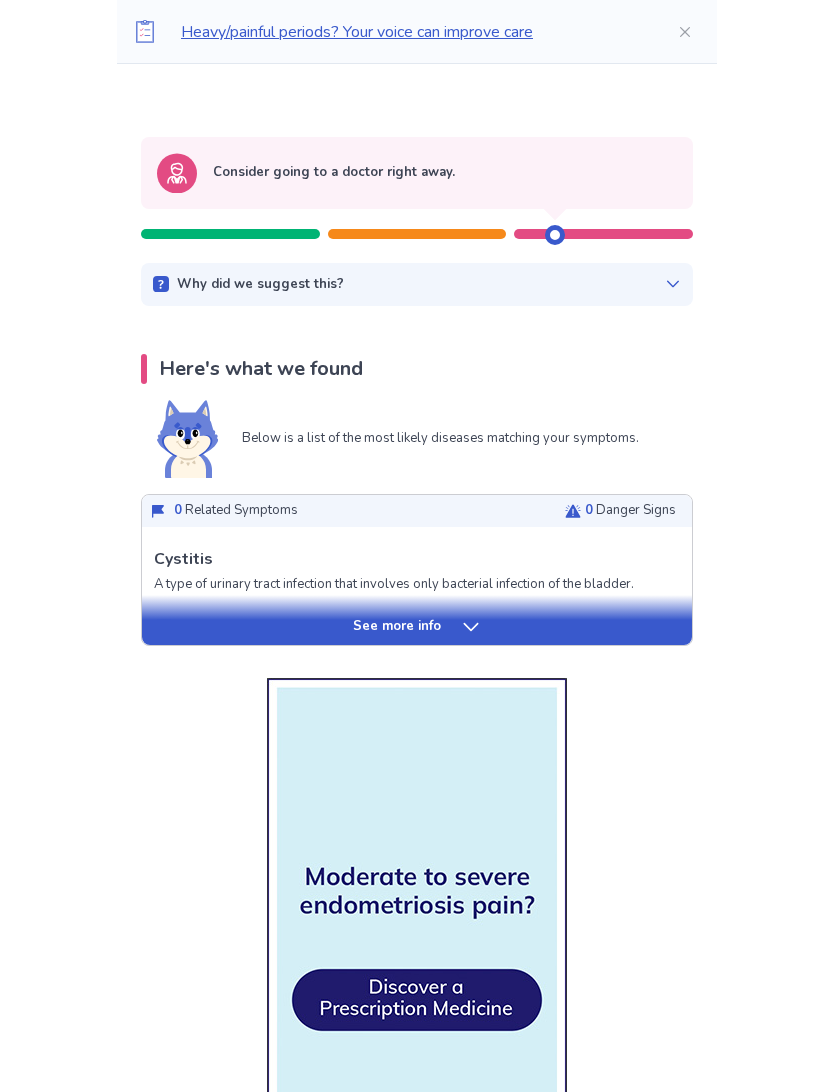 click 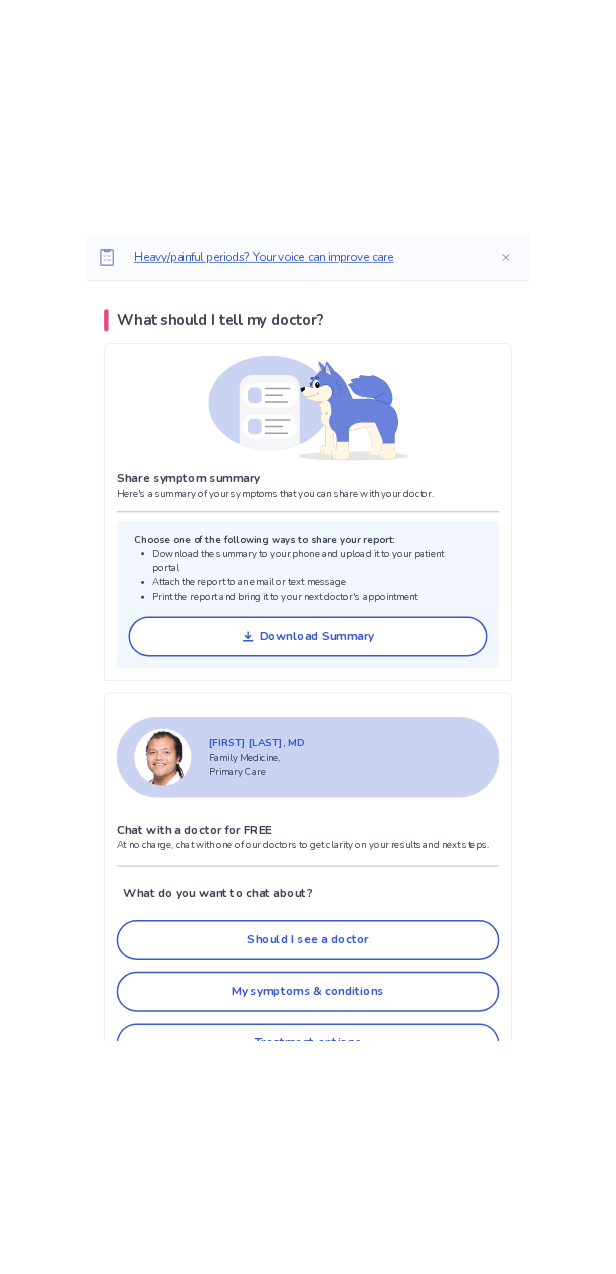 scroll, scrollTop: 3655, scrollLeft: 0, axis: vertical 